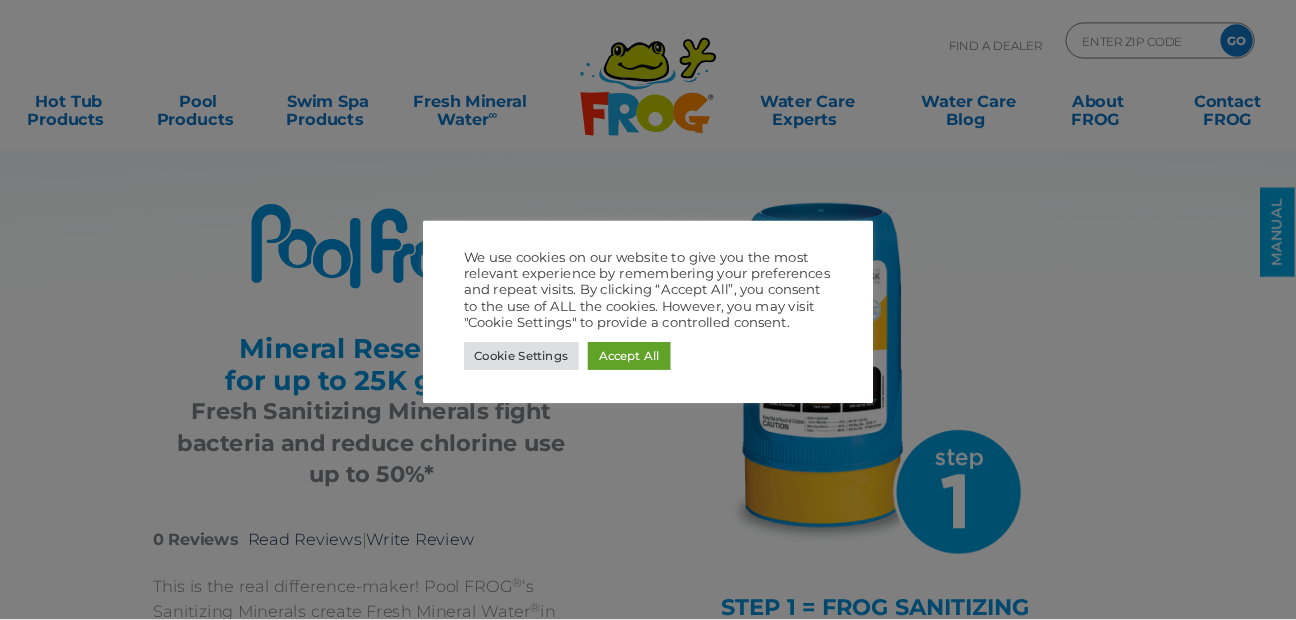 scroll, scrollTop: 0, scrollLeft: 0, axis: both 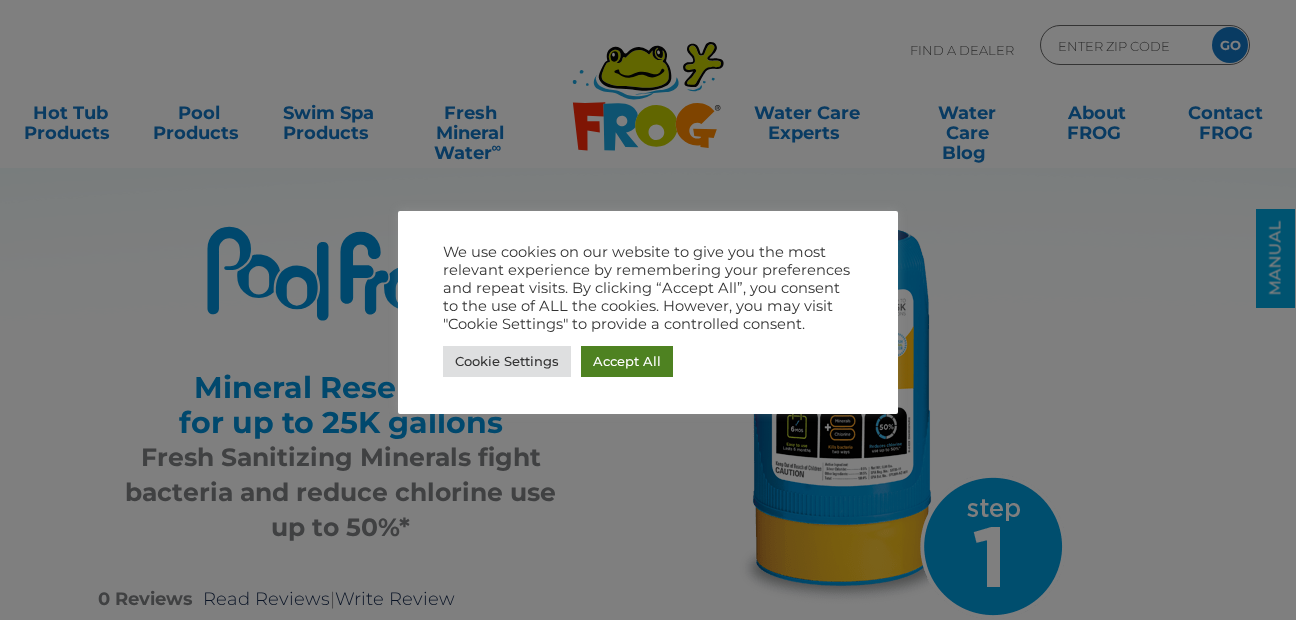 click on "Accept All" at bounding box center (627, 361) 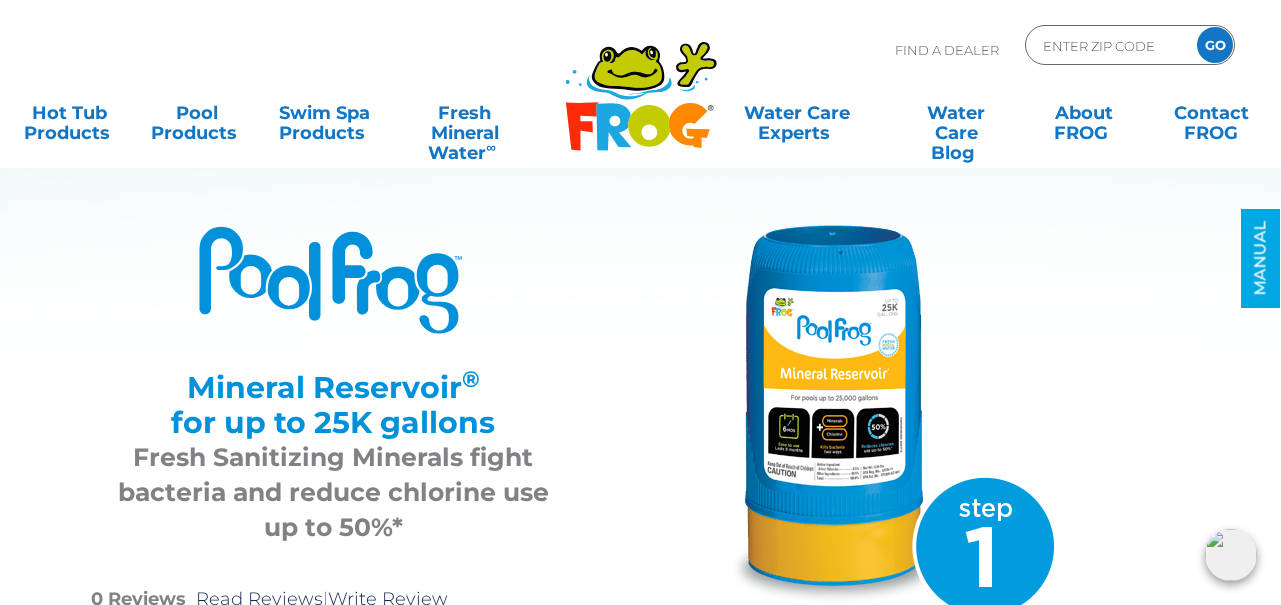 click at bounding box center (893, 424) 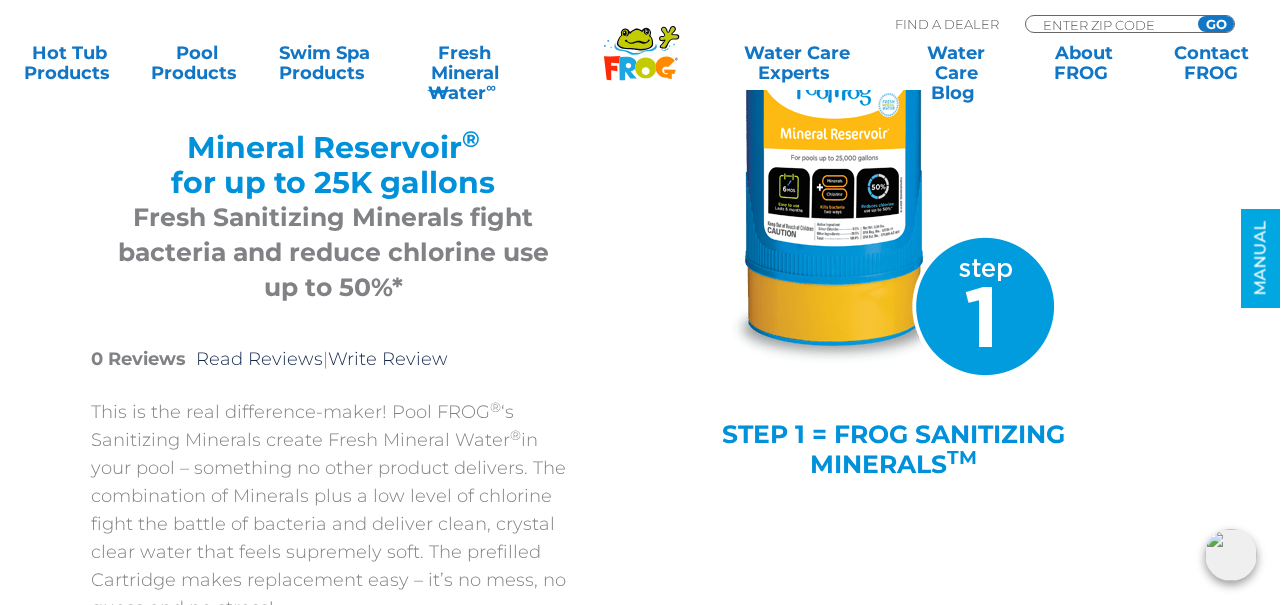 scroll, scrollTop: 0, scrollLeft: 0, axis: both 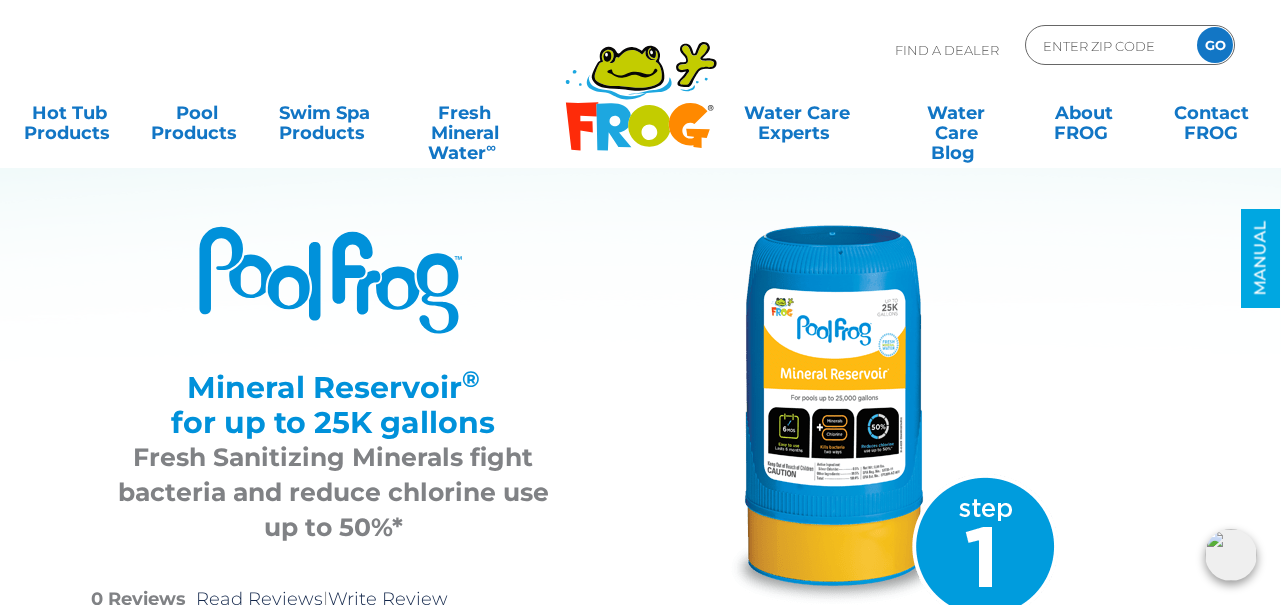 click on "ENTER ZIP CODE" at bounding box center (1108, 45) 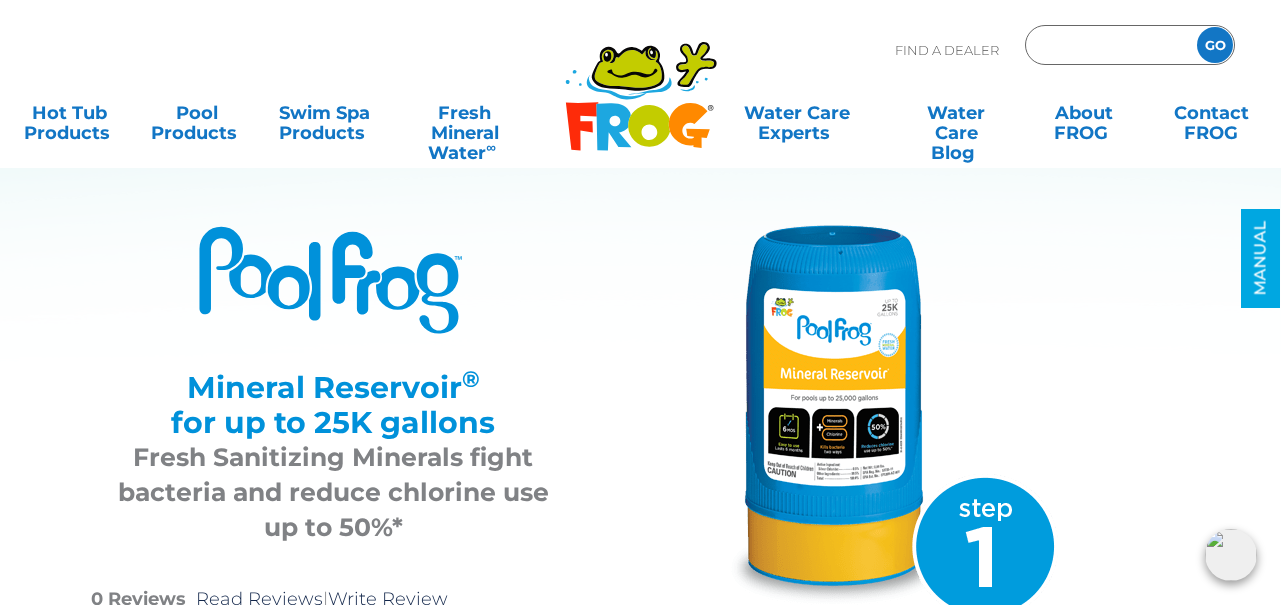 type on "ENTER ZIP CODE" 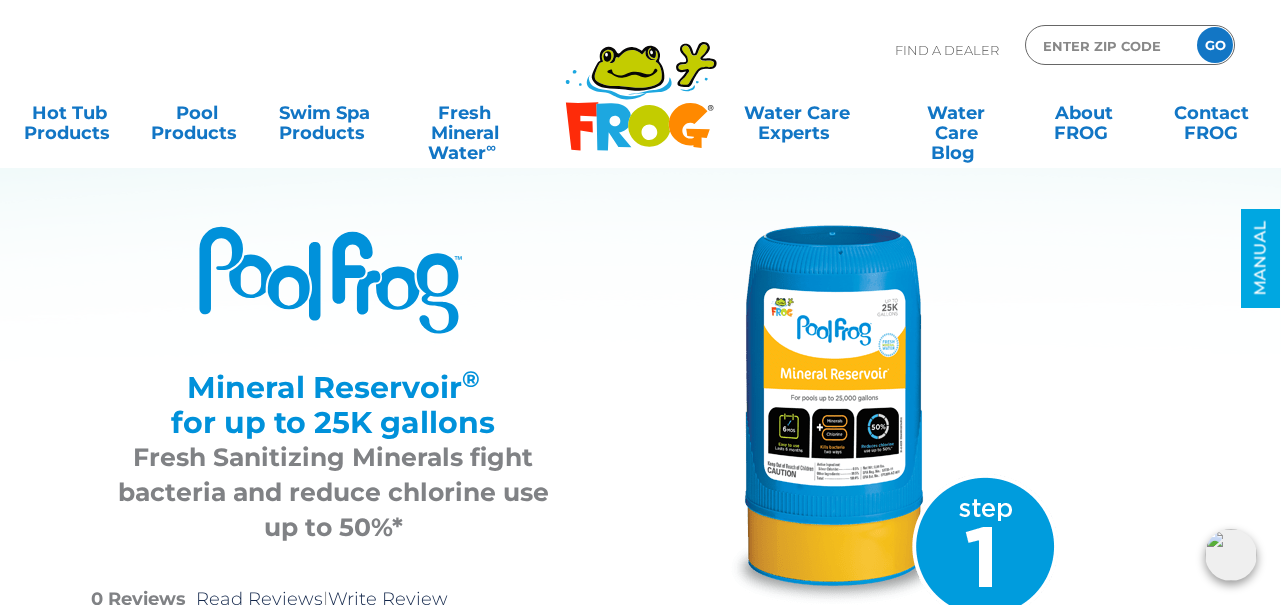 click on "ENTER ZIP CODE
GO" at bounding box center [1130, 45] 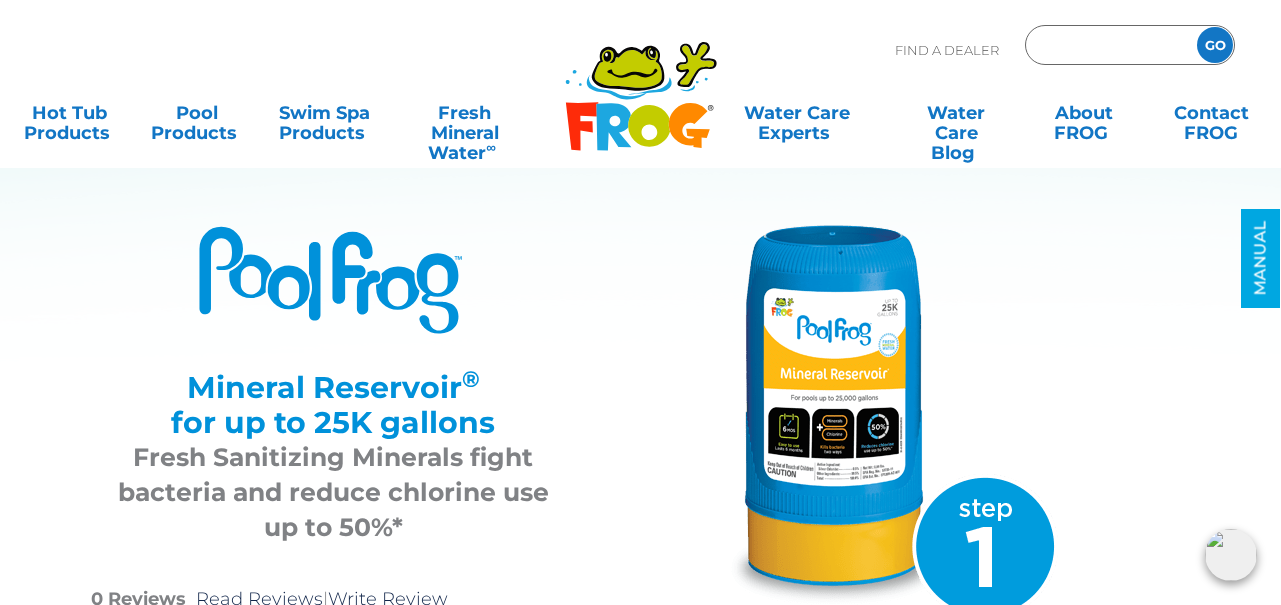click at bounding box center [1108, 45] 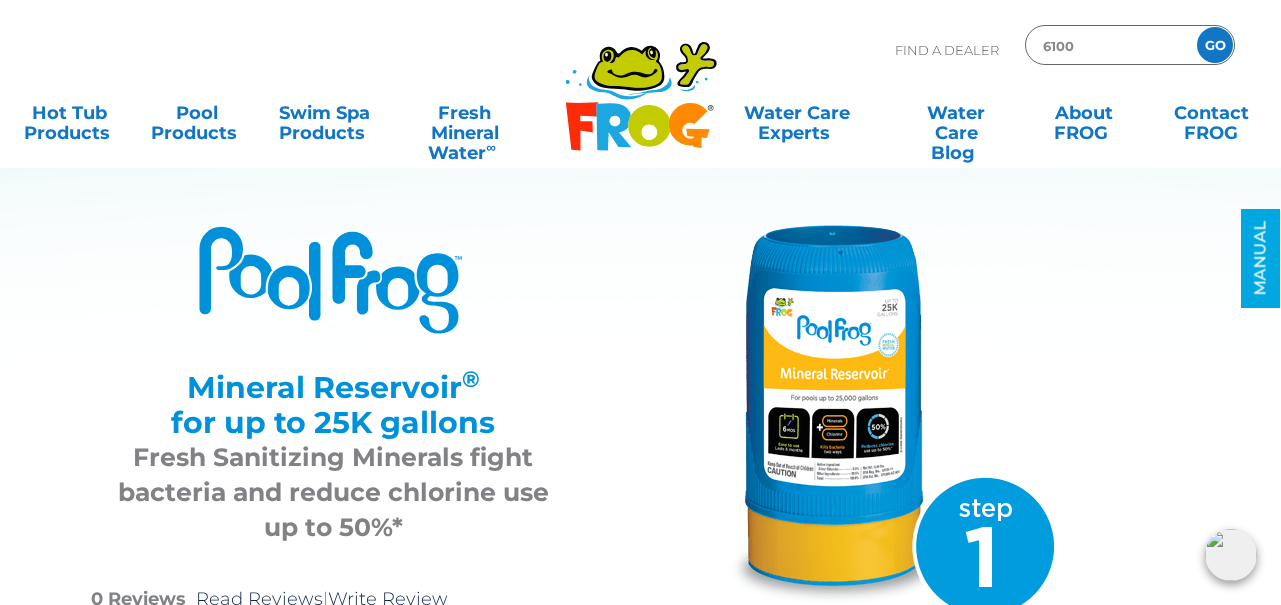 type on "6100" 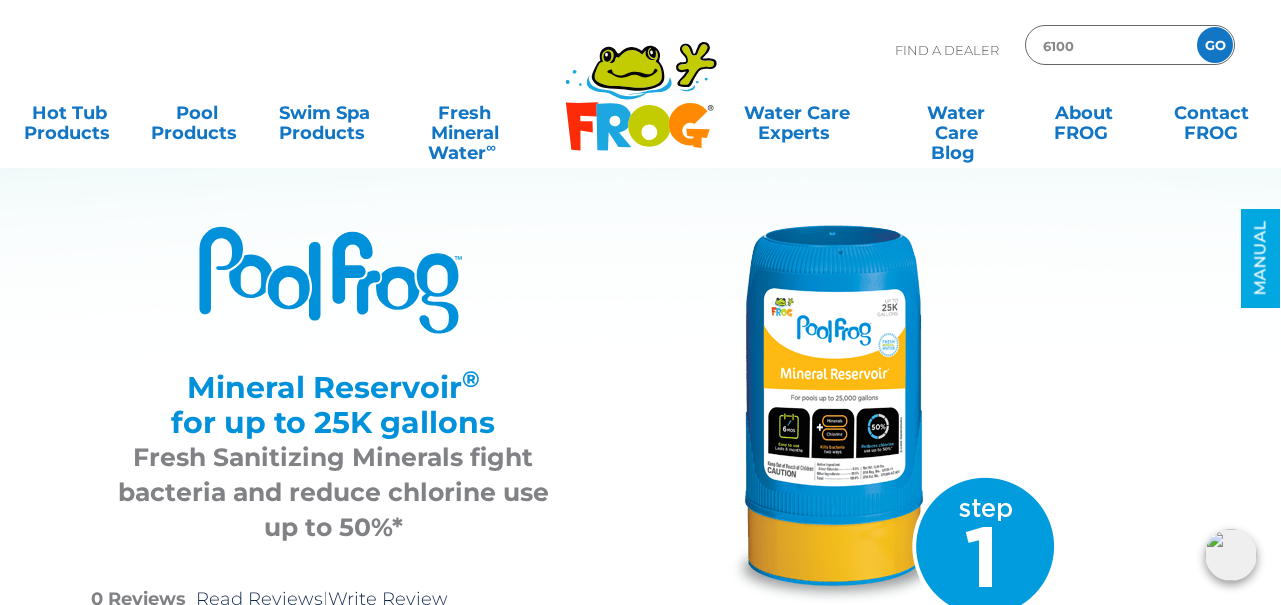 click on "GO" at bounding box center [1215, 45] 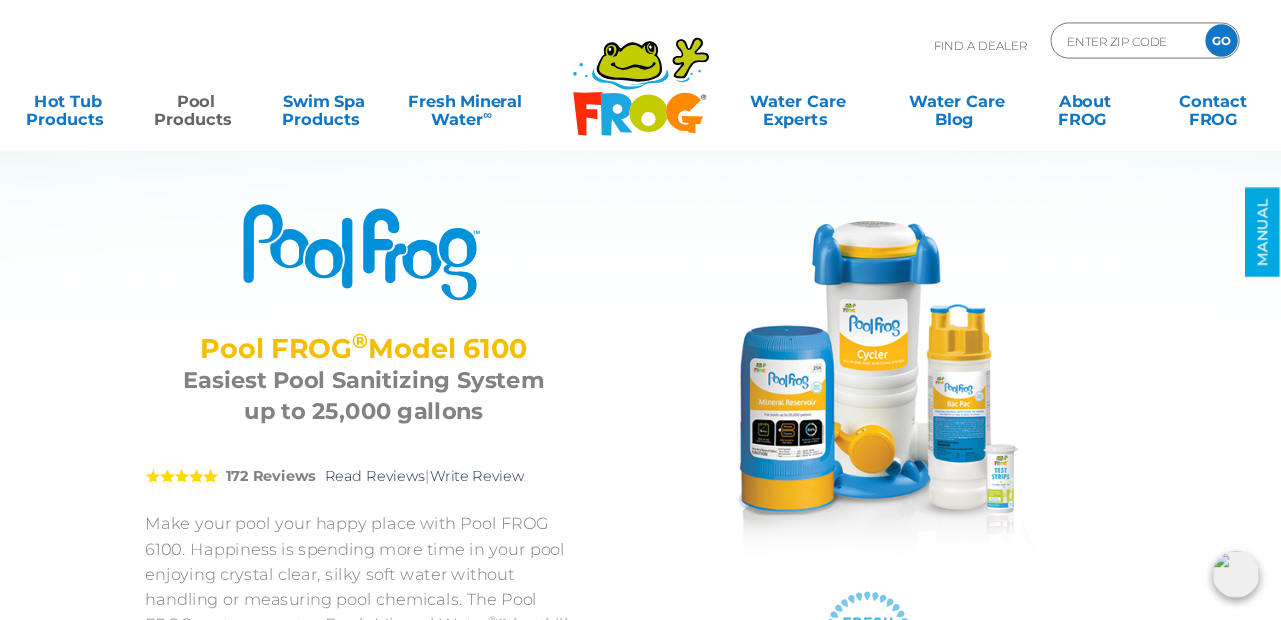 scroll, scrollTop: 0, scrollLeft: 0, axis: both 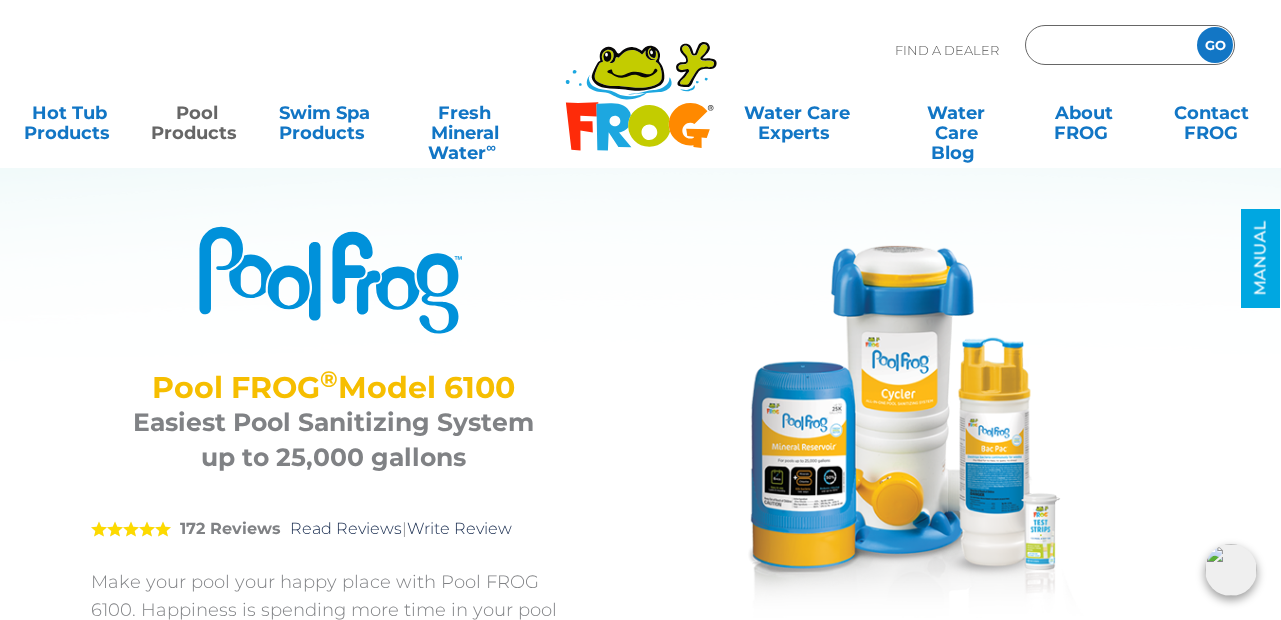 click at bounding box center [1108, 45] 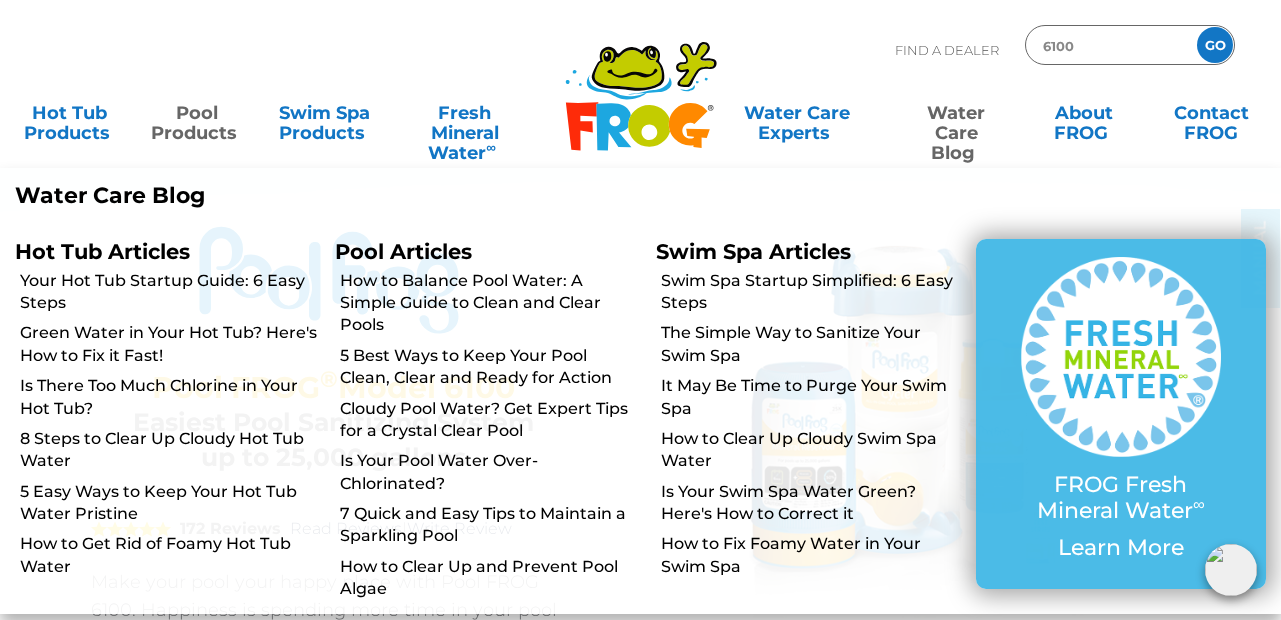 type on "6100" 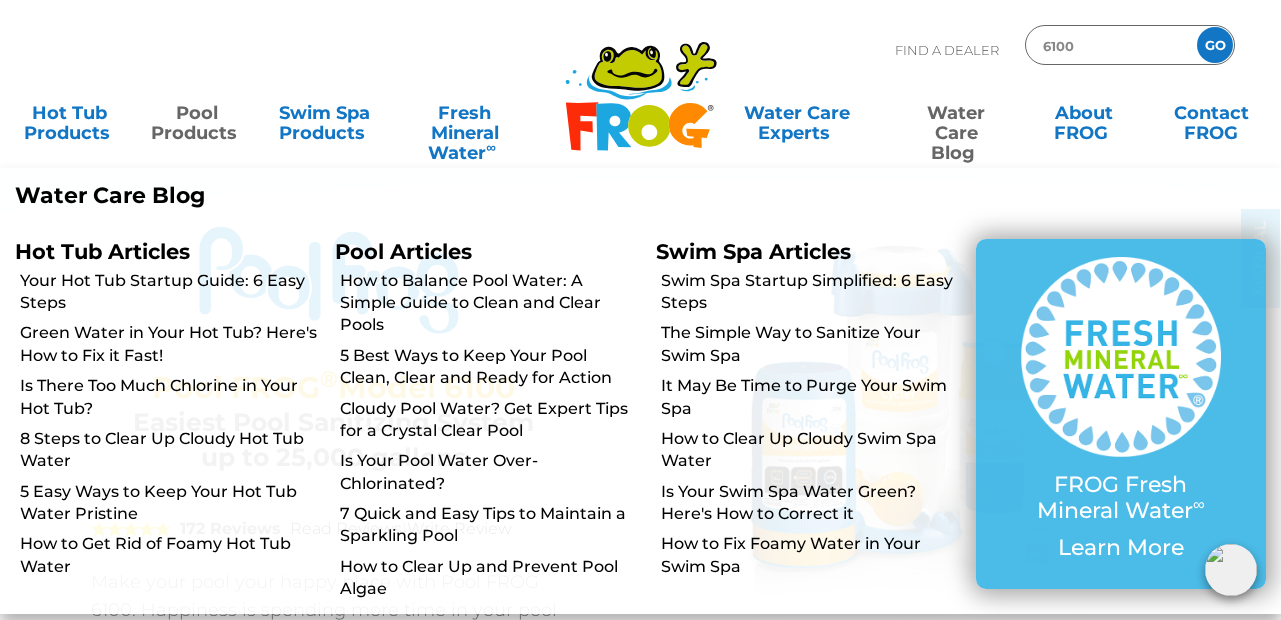 click on "GO" at bounding box center [1215, 45] 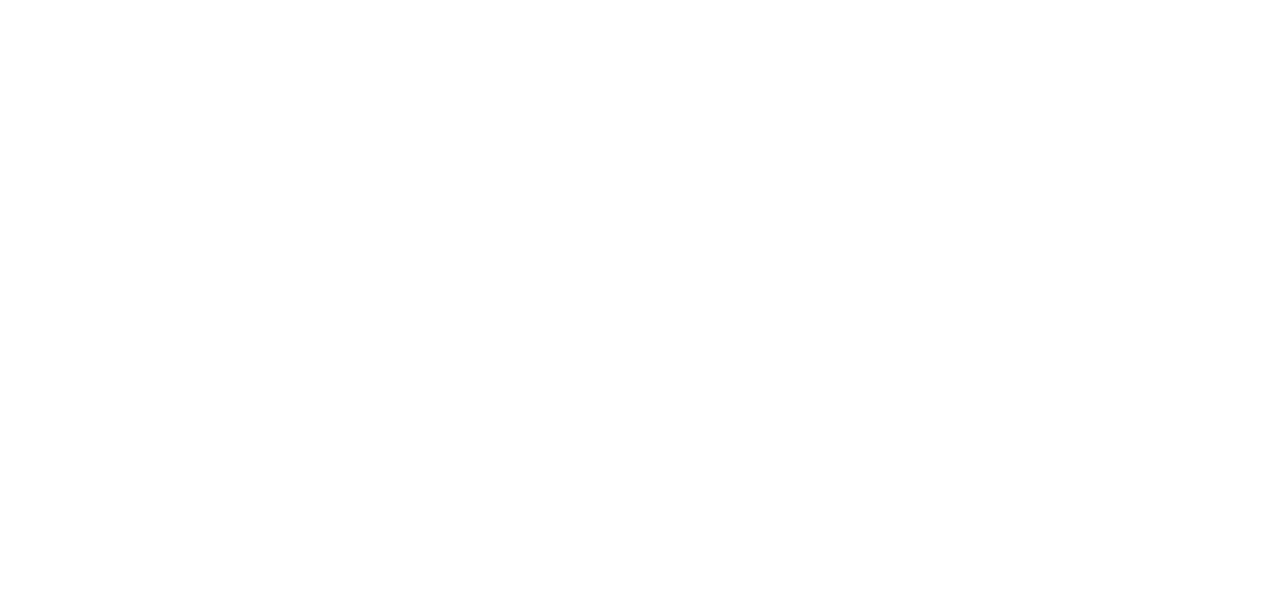 scroll, scrollTop: 0, scrollLeft: 0, axis: both 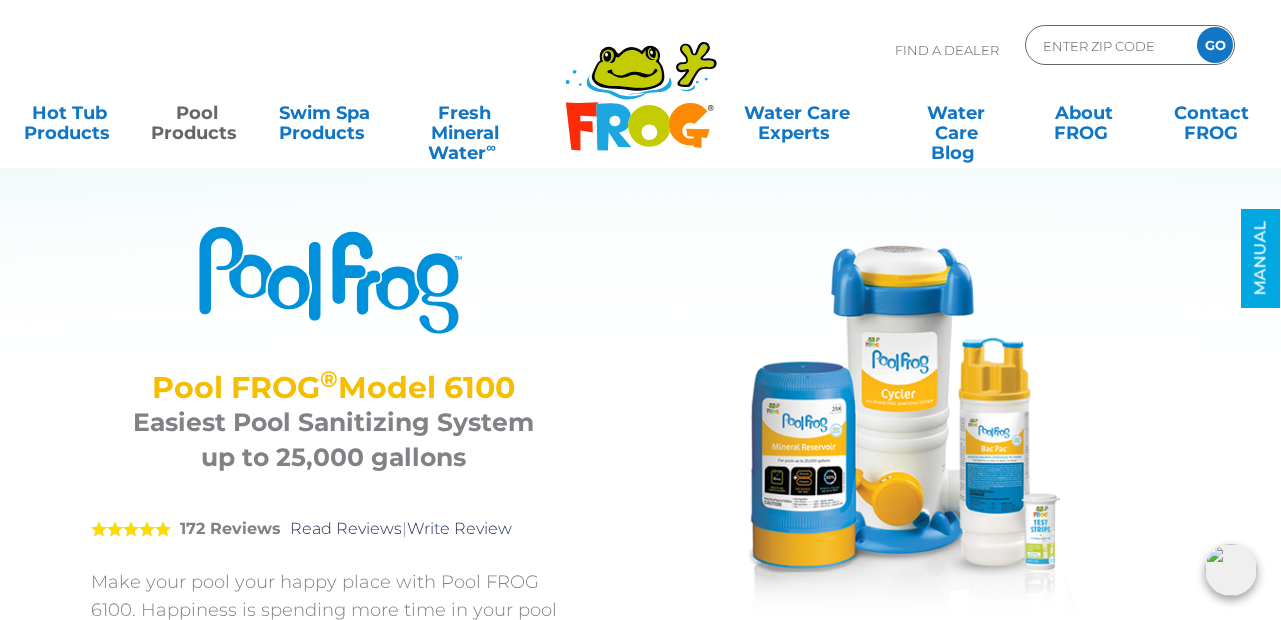 click on "Pool FROG ®  Model 6100" at bounding box center [333, 387] 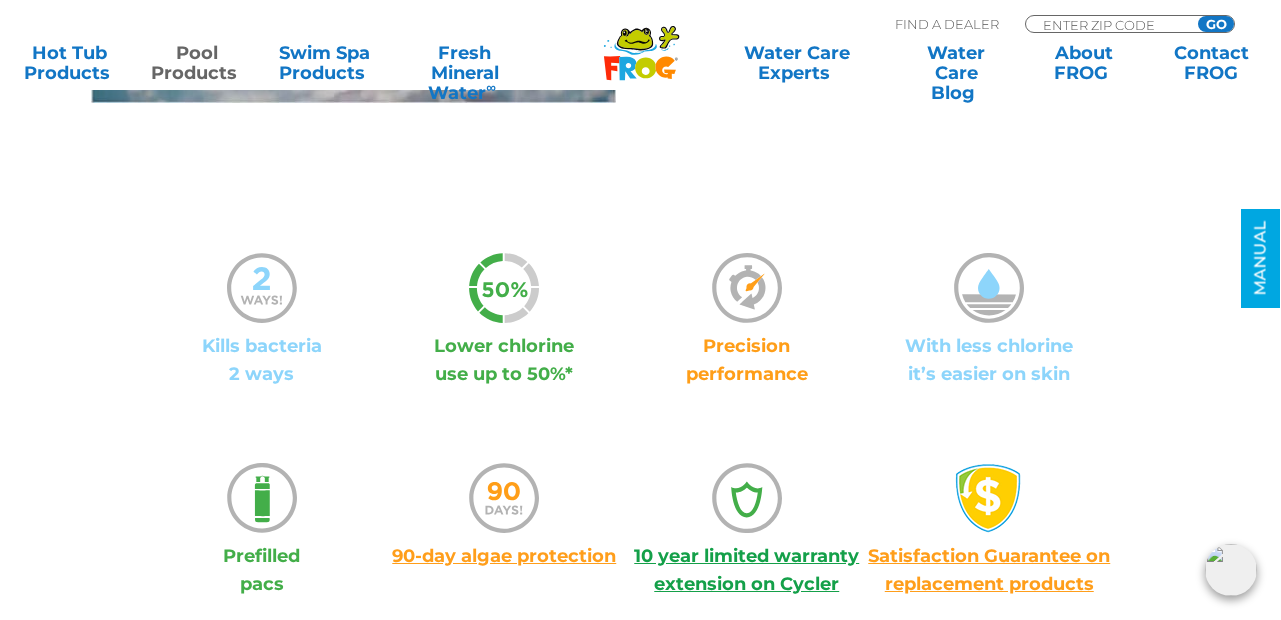 scroll, scrollTop: 0, scrollLeft: 0, axis: both 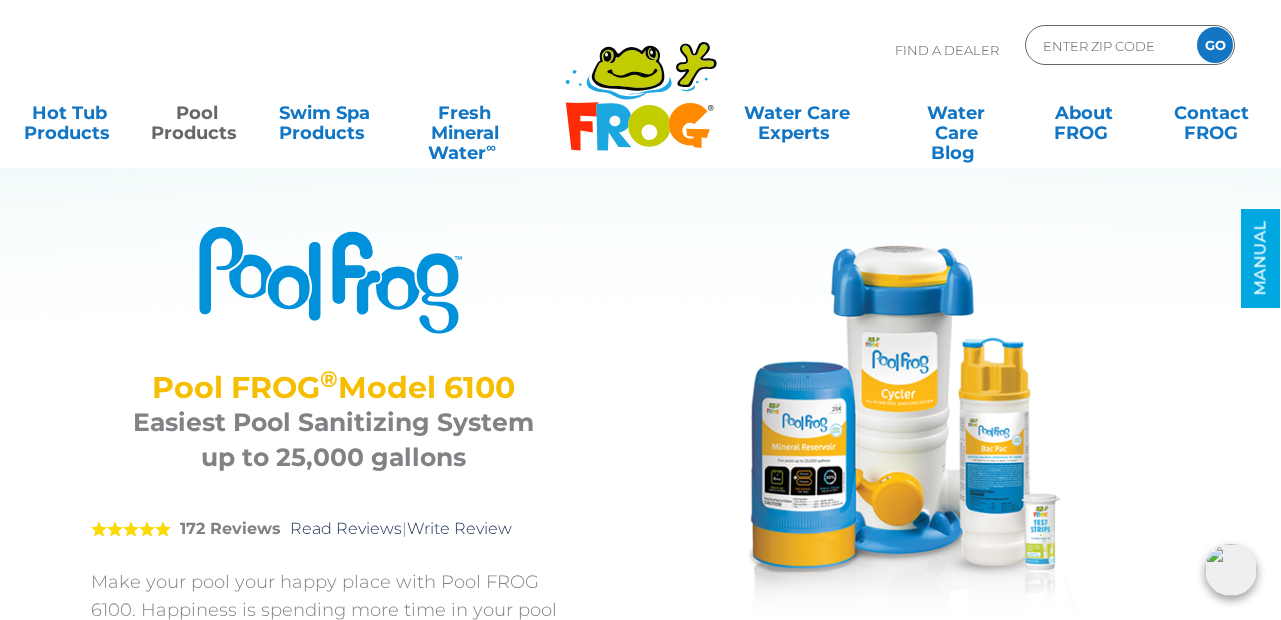 click on "Pool FROG ®  Model 6100" at bounding box center [333, 387] 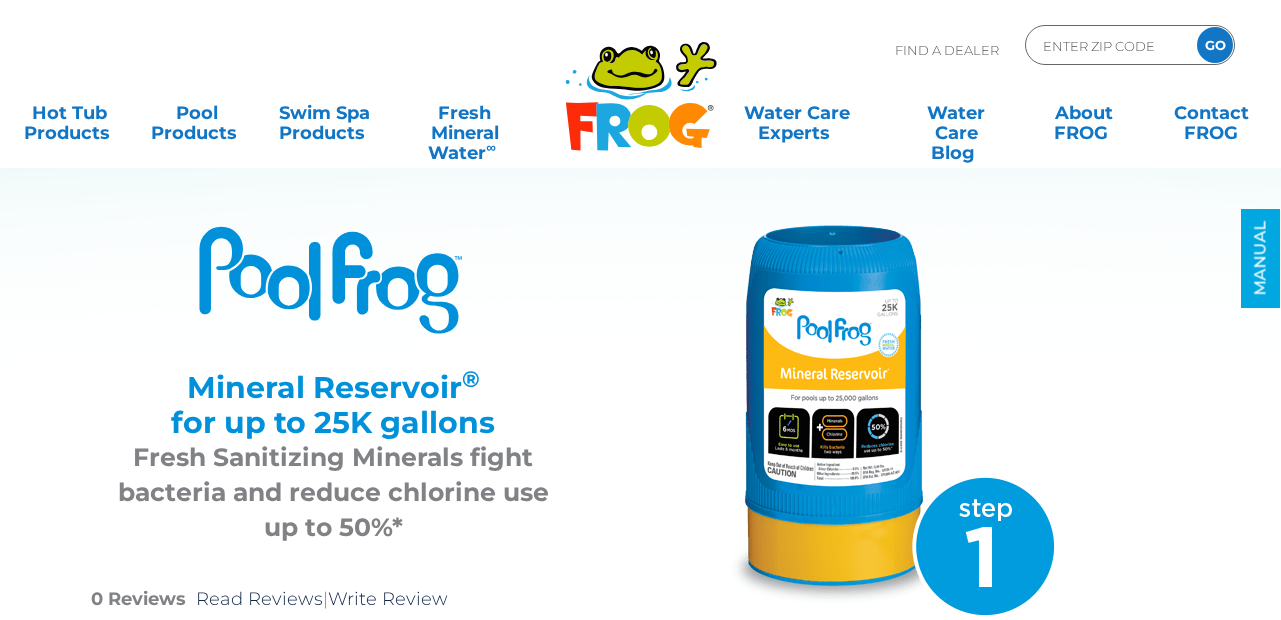scroll, scrollTop: 0, scrollLeft: 0, axis: both 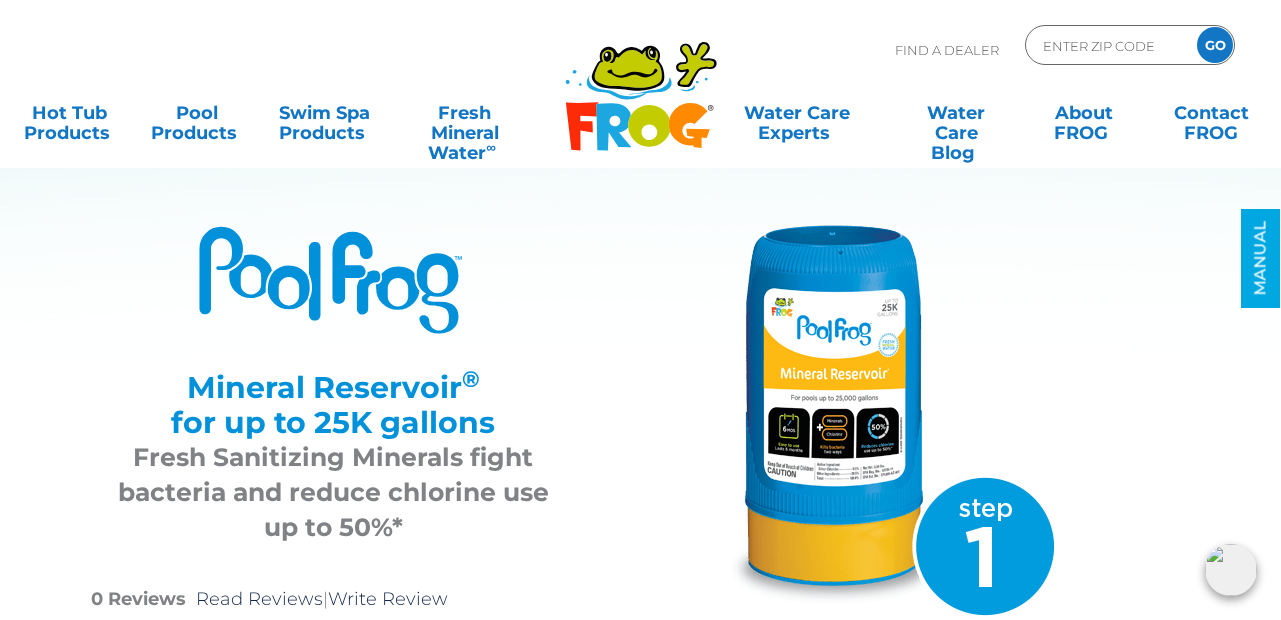 click at bounding box center (893, 424) 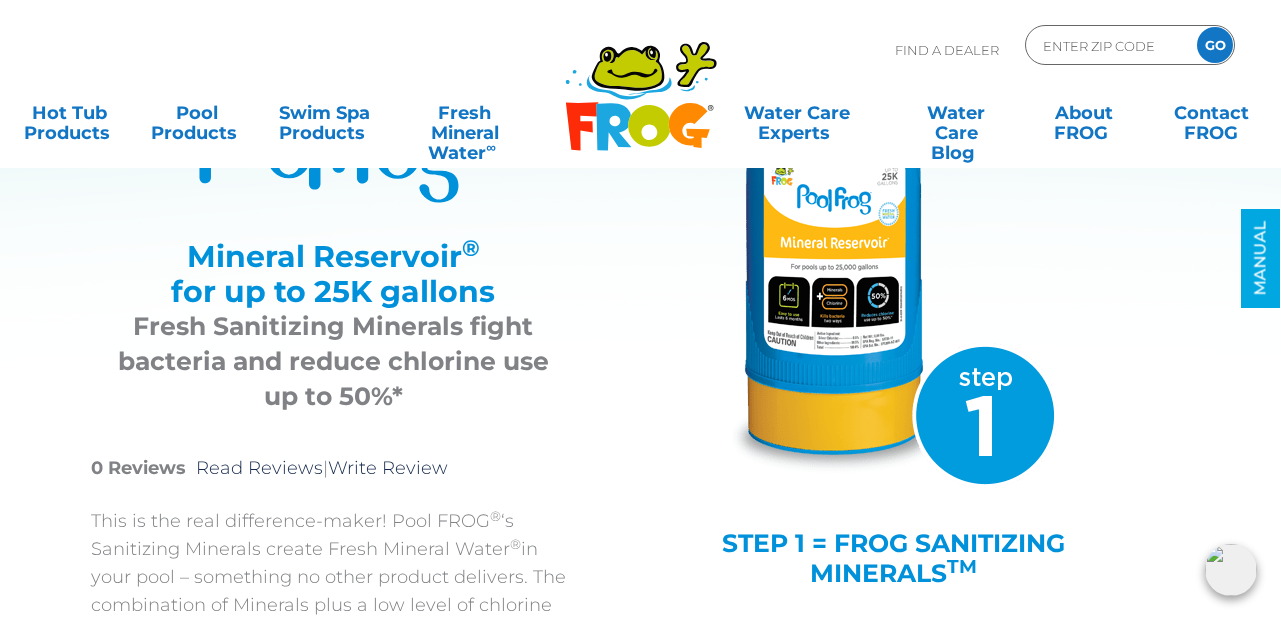 scroll, scrollTop: 0, scrollLeft: 0, axis: both 